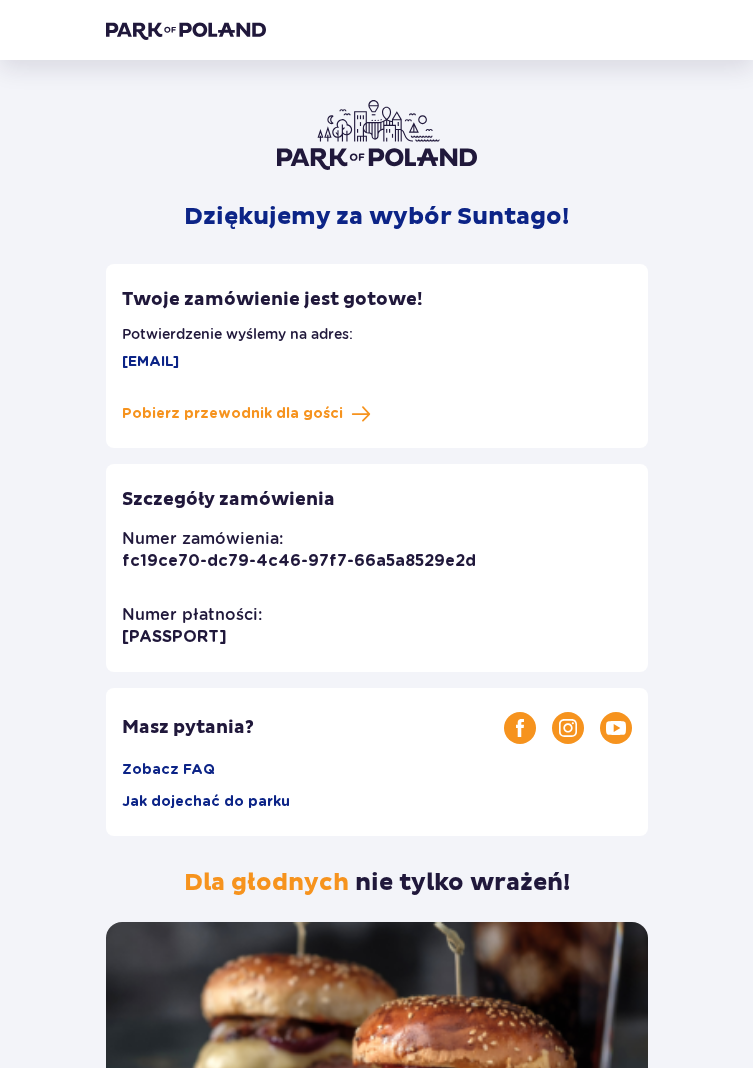 scroll, scrollTop: 0, scrollLeft: 0, axis: both 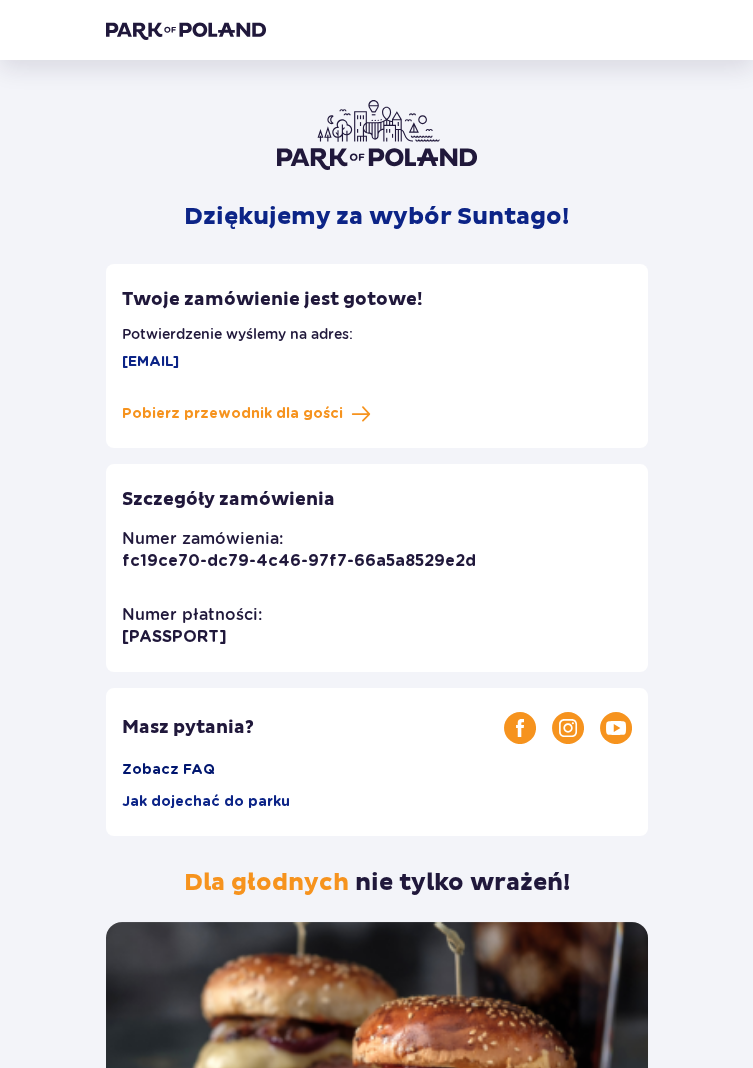 click on "Zobacz FAQ" at bounding box center [168, 770] 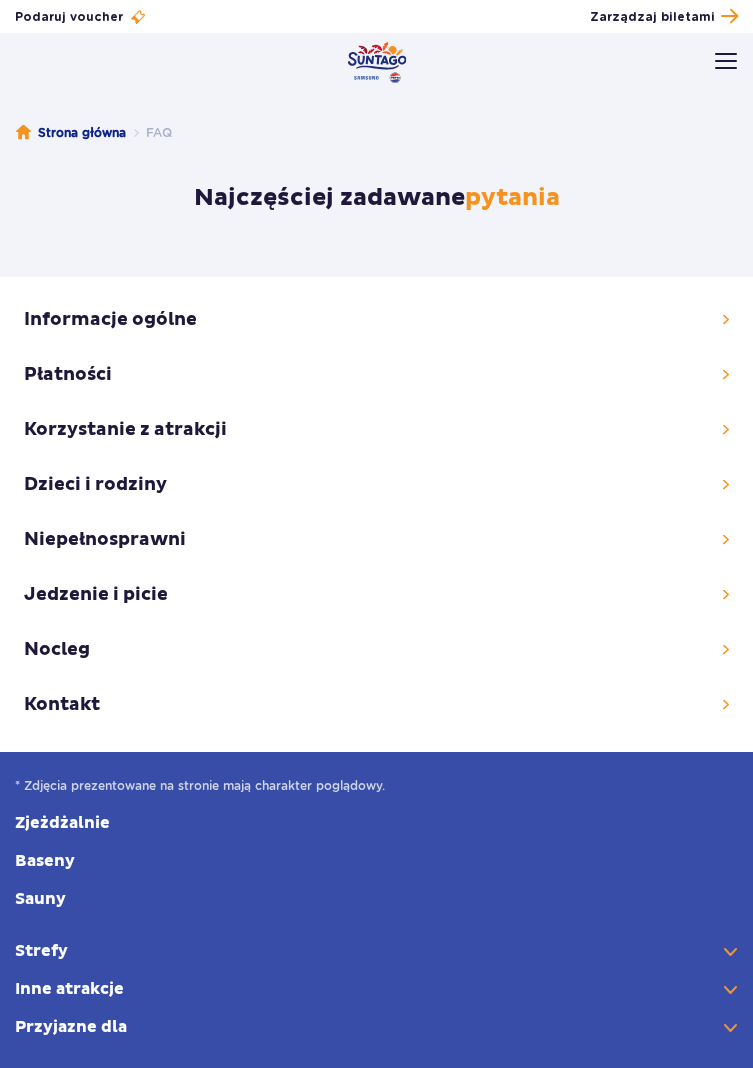 scroll, scrollTop: 0, scrollLeft: 0, axis: both 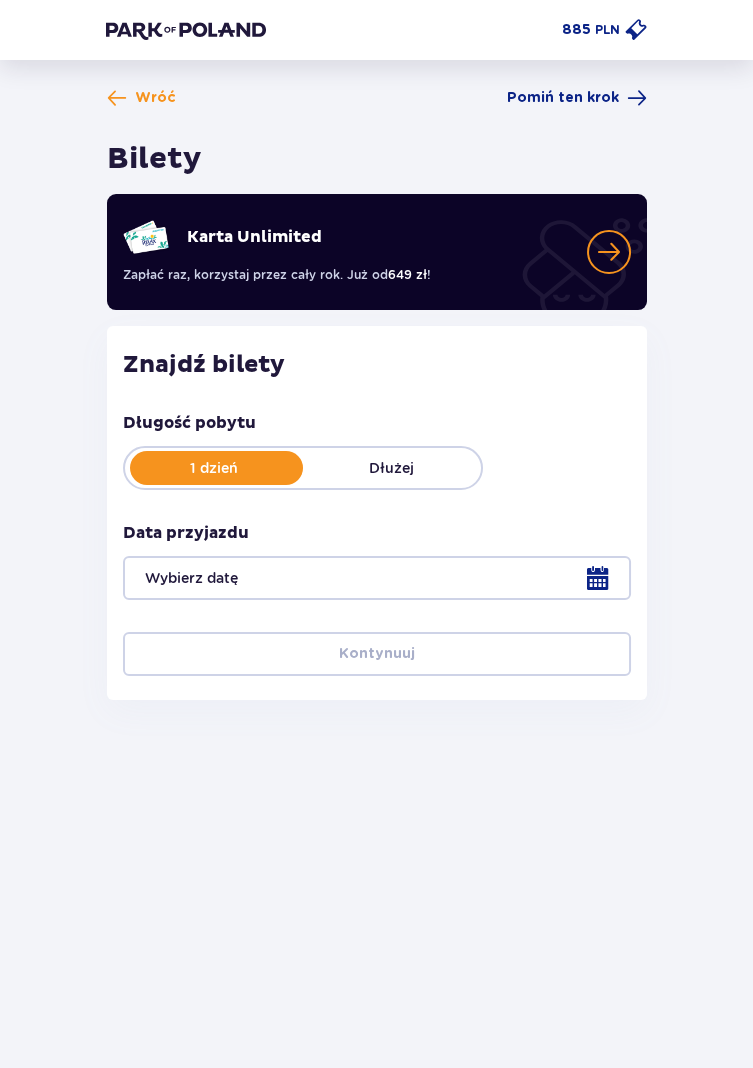 type on "07.08.25" 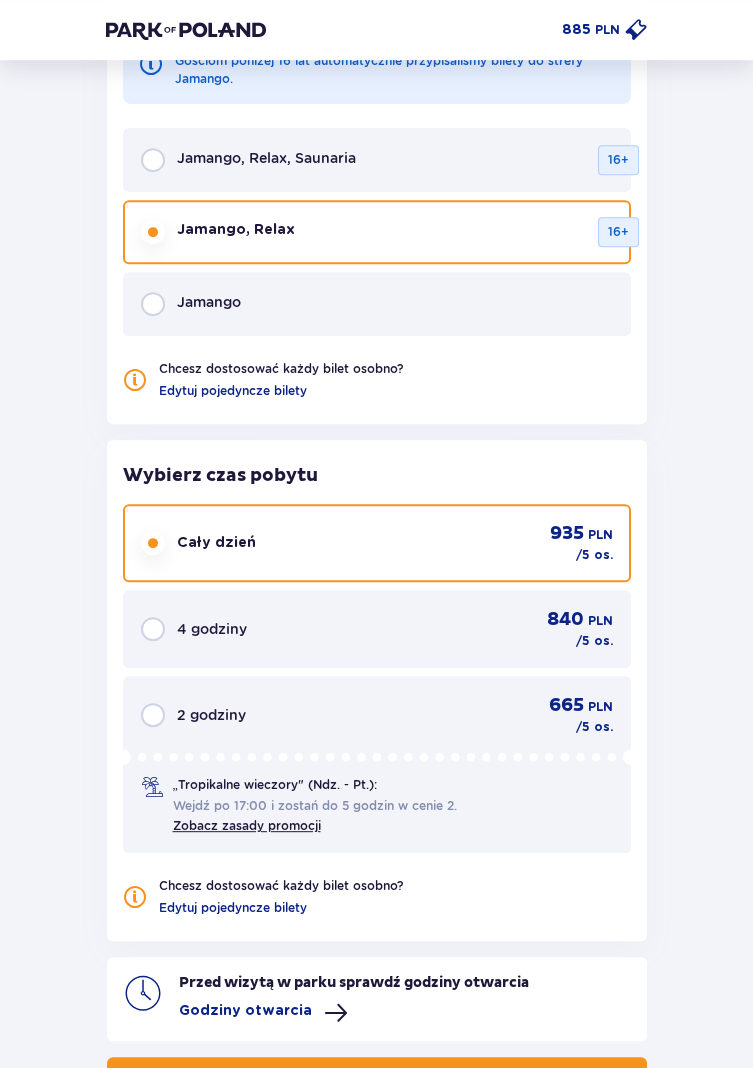 scroll, scrollTop: 1544, scrollLeft: 0, axis: vertical 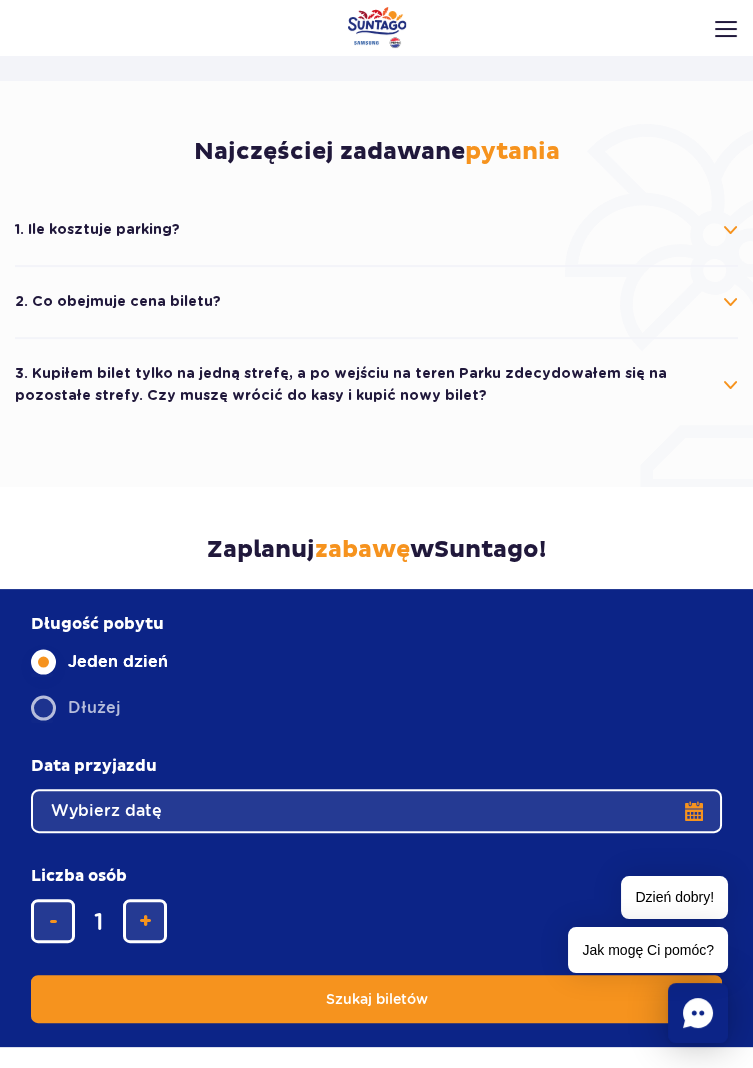 click on "3. Kupiłem bilet tylko na jedną strefę, a po wejściu na teren Parku zdecydowałem się na pozostałe strefy. Czy muszę wrócić do kasy i kupić nowy bilet?" at bounding box center (376, 385) 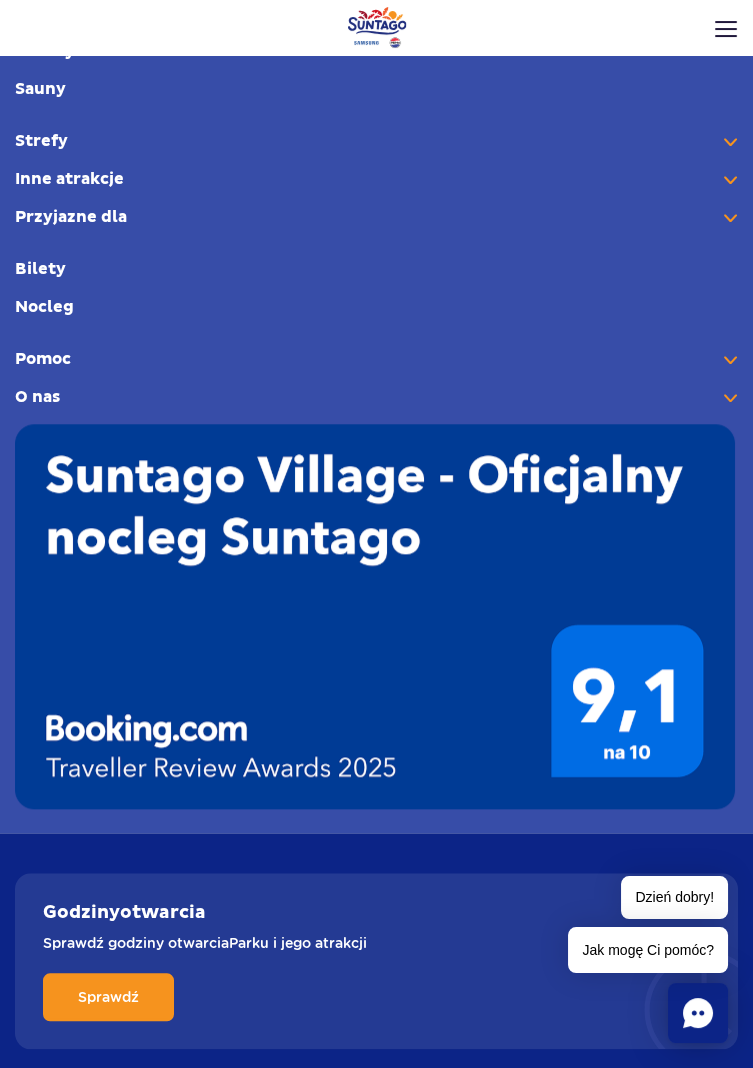 scroll, scrollTop: 3455, scrollLeft: 0, axis: vertical 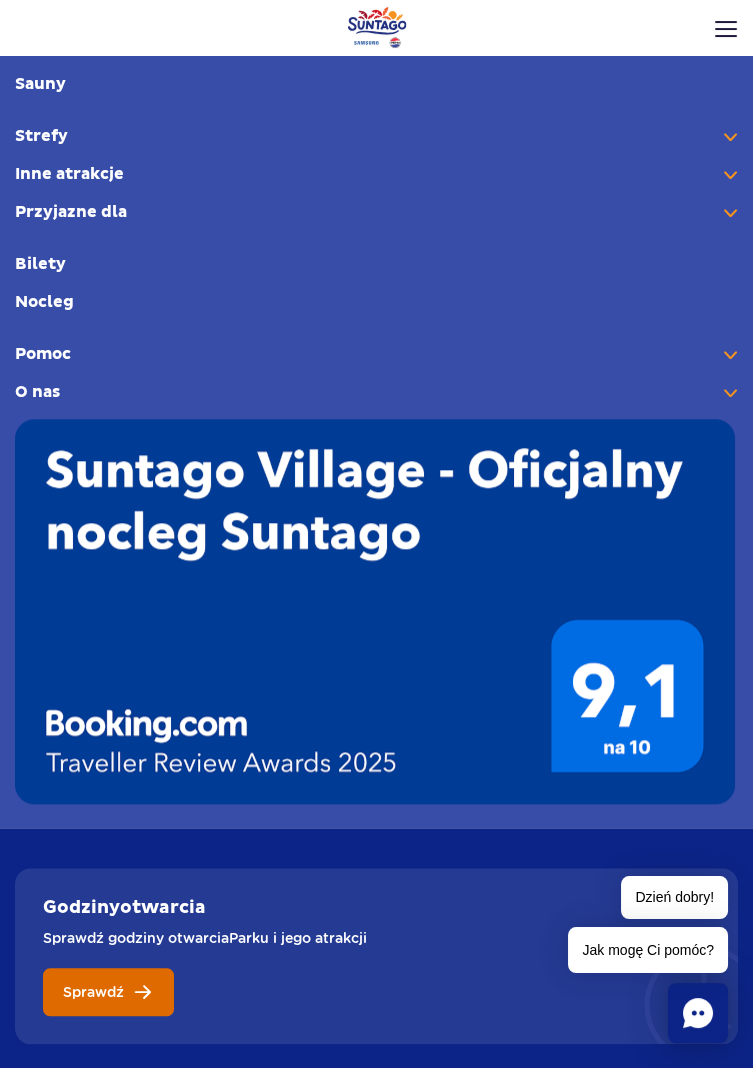 click on "Sprawdź" at bounding box center (93, 992) 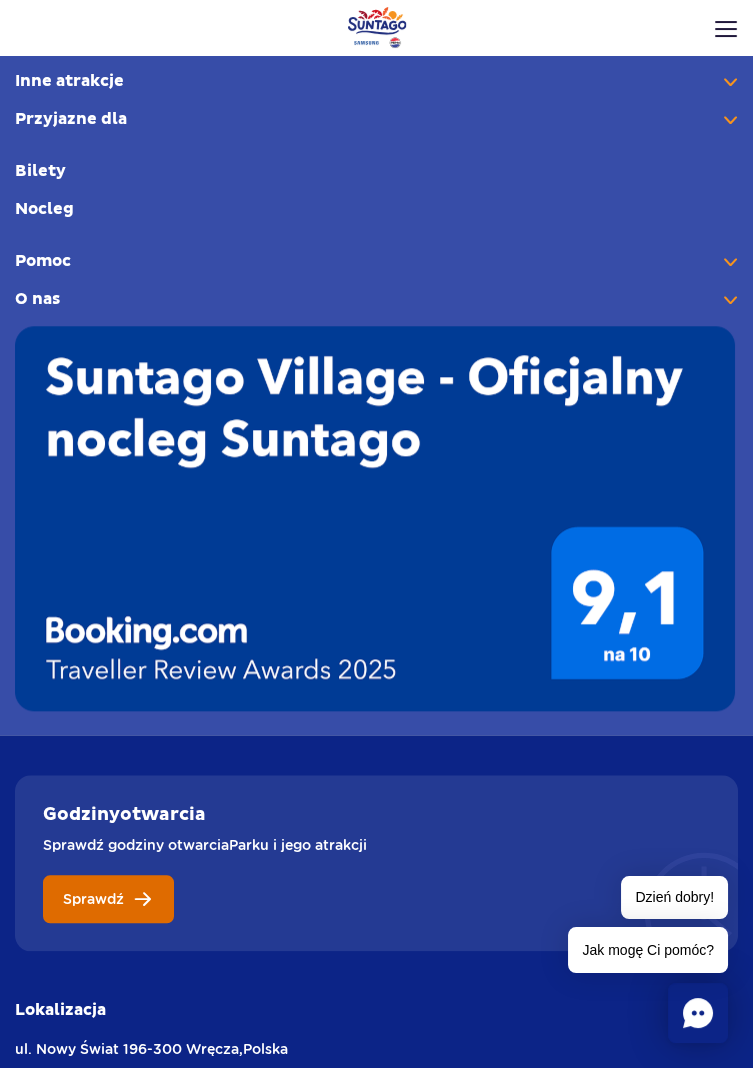 scroll, scrollTop: 3570, scrollLeft: 0, axis: vertical 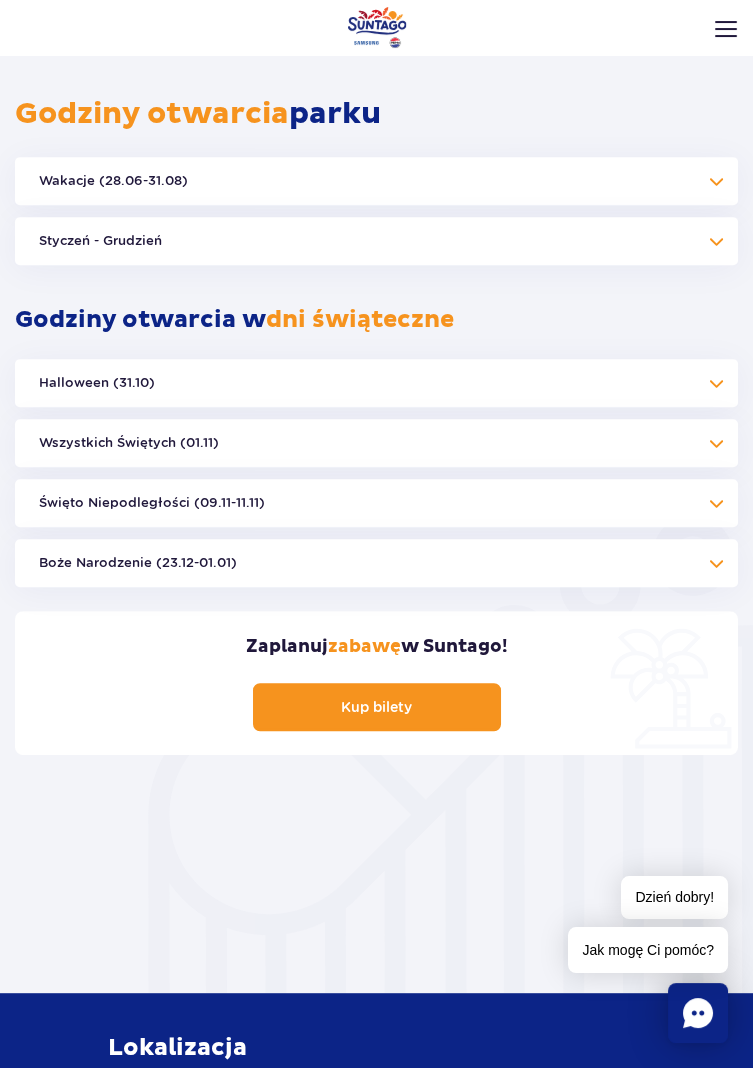 click on "Wakacje (28.06-31.08)" at bounding box center [376, 181] 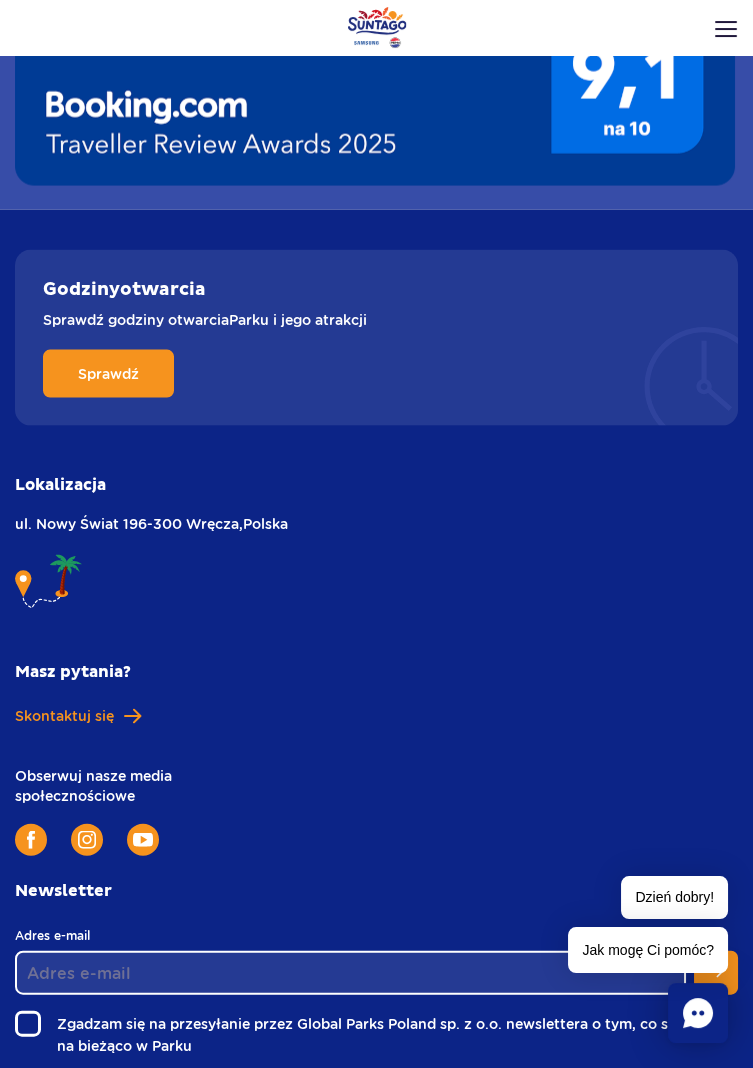 scroll, scrollTop: 7171, scrollLeft: 0, axis: vertical 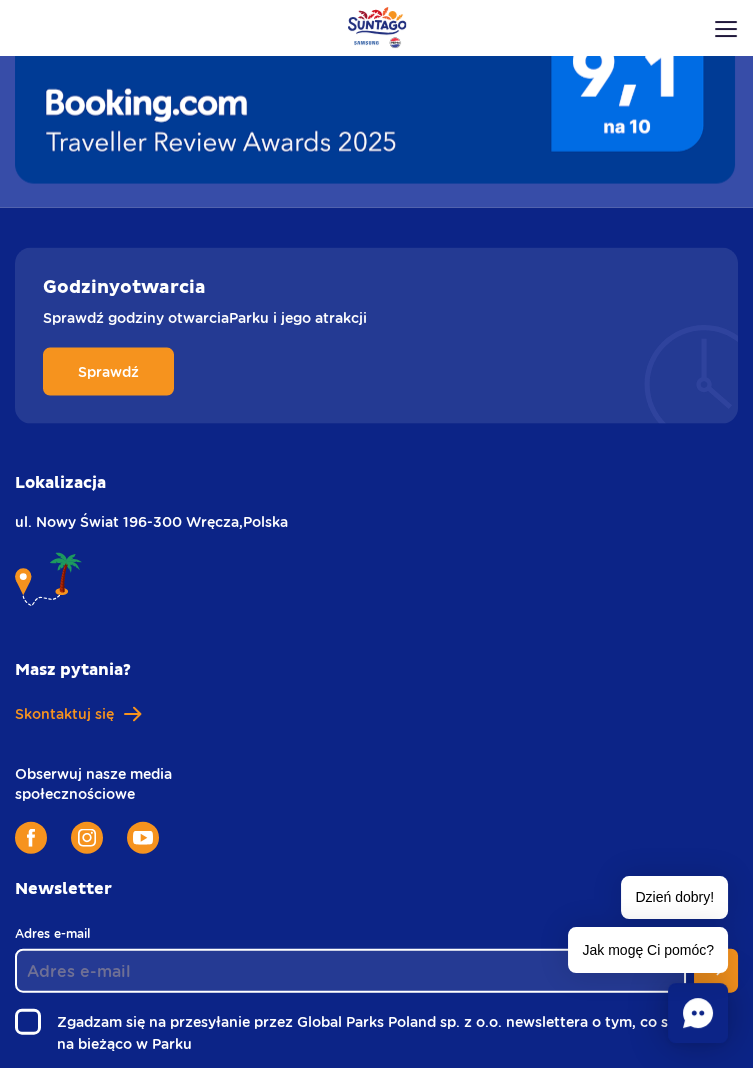 click at bounding box center (49, 580) 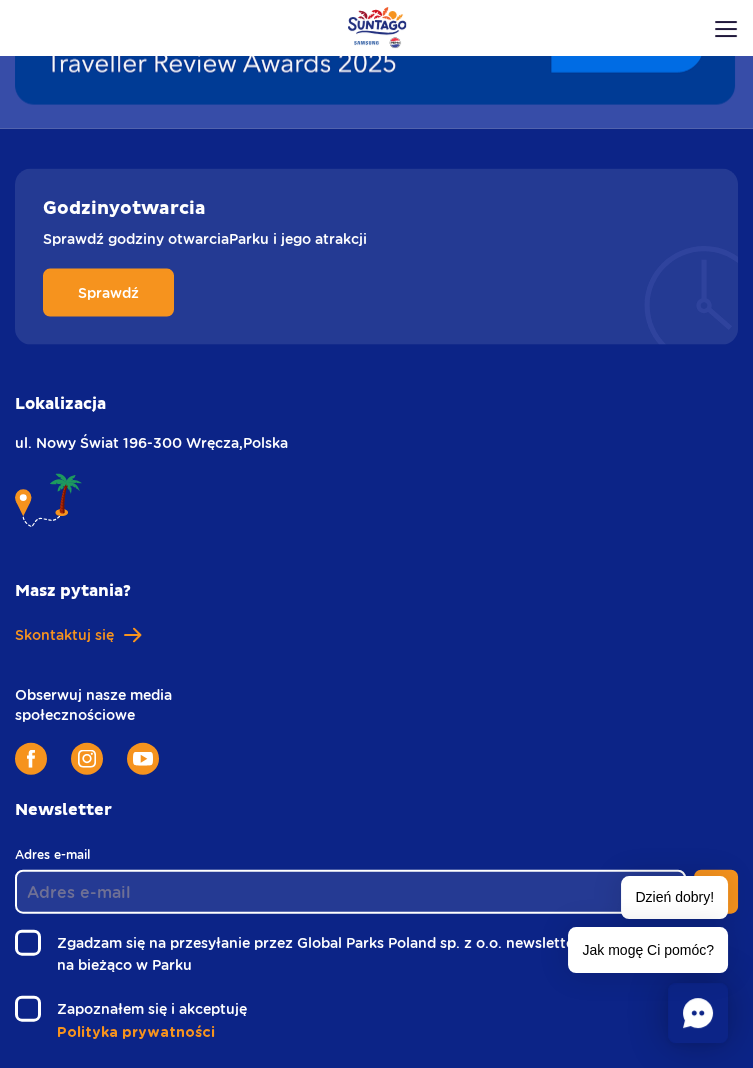 scroll, scrollTop: 7346, scrollLeft: 0, axis: vertical 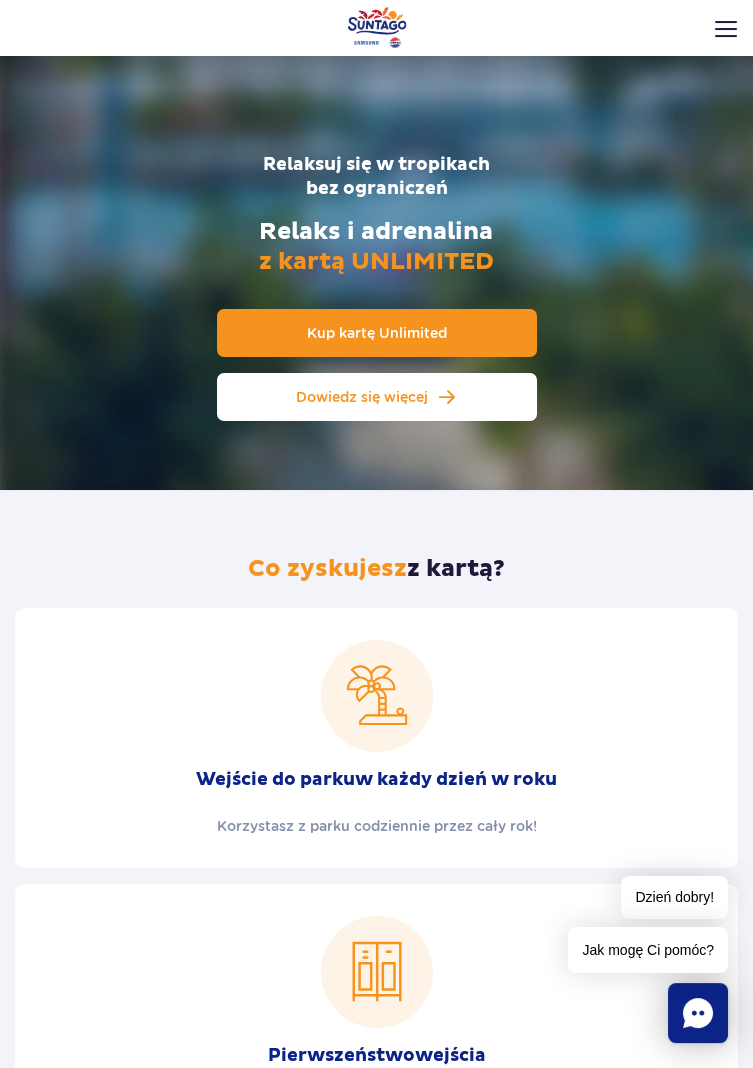 click on "Dowiedz się więcej" at bounding box center (377, 397) 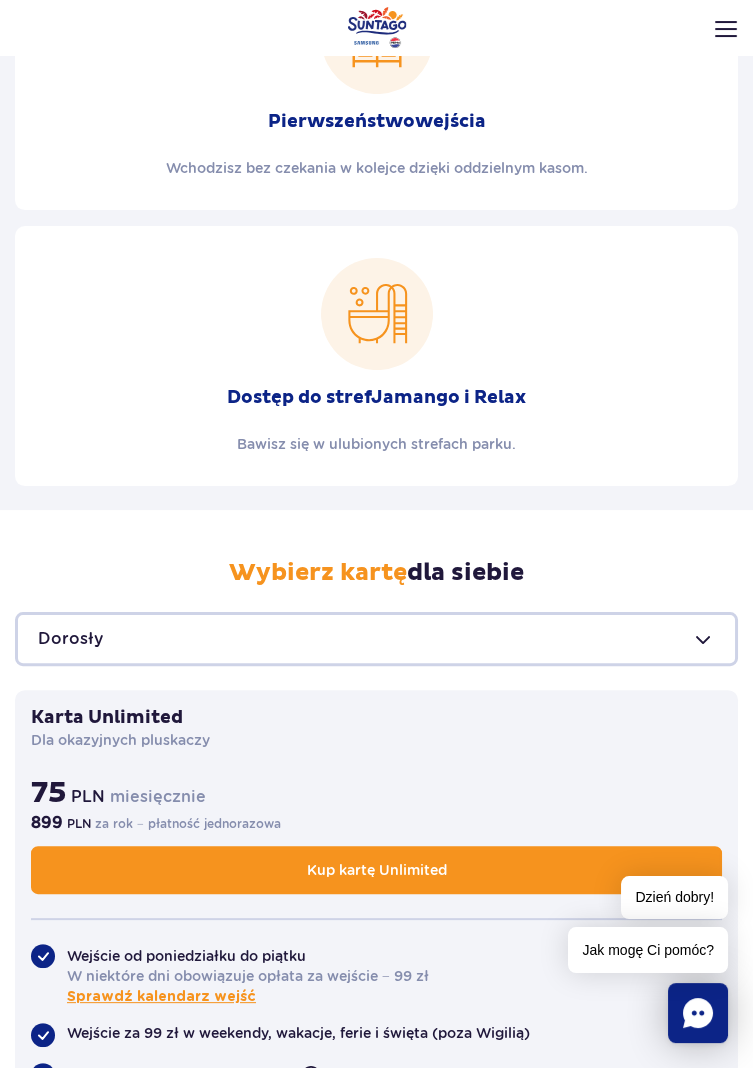 scroll, scrollTop: 959, scrollLeft: 0, axis: vertical 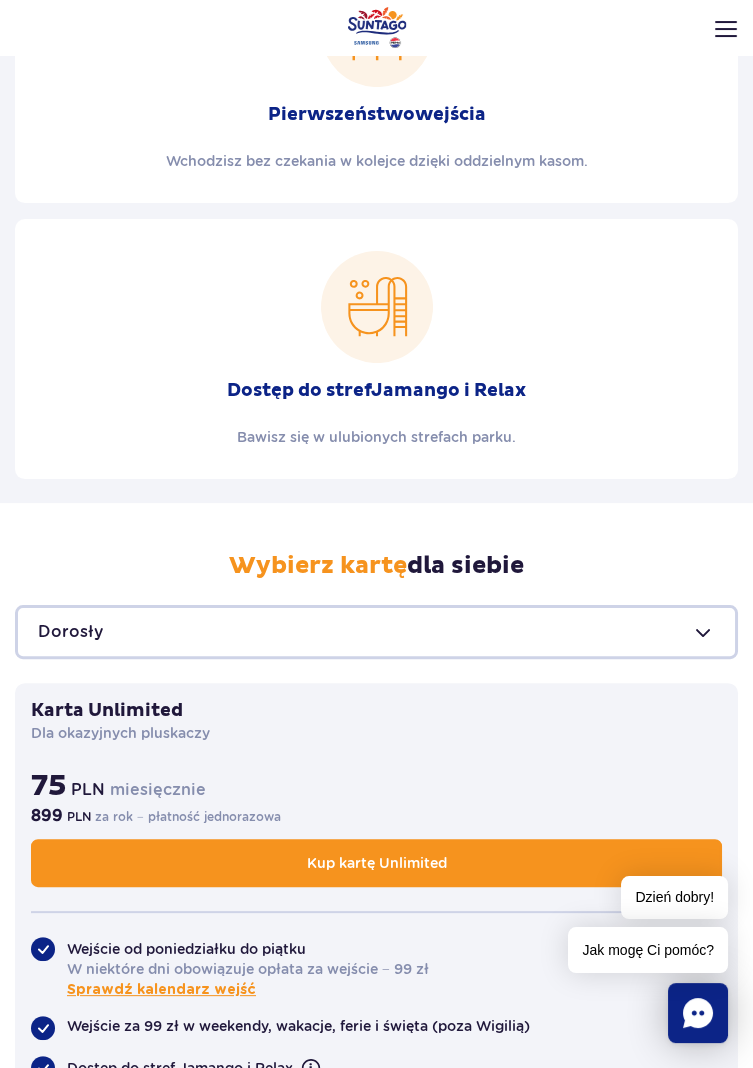 click at bounding box center [703, 635] 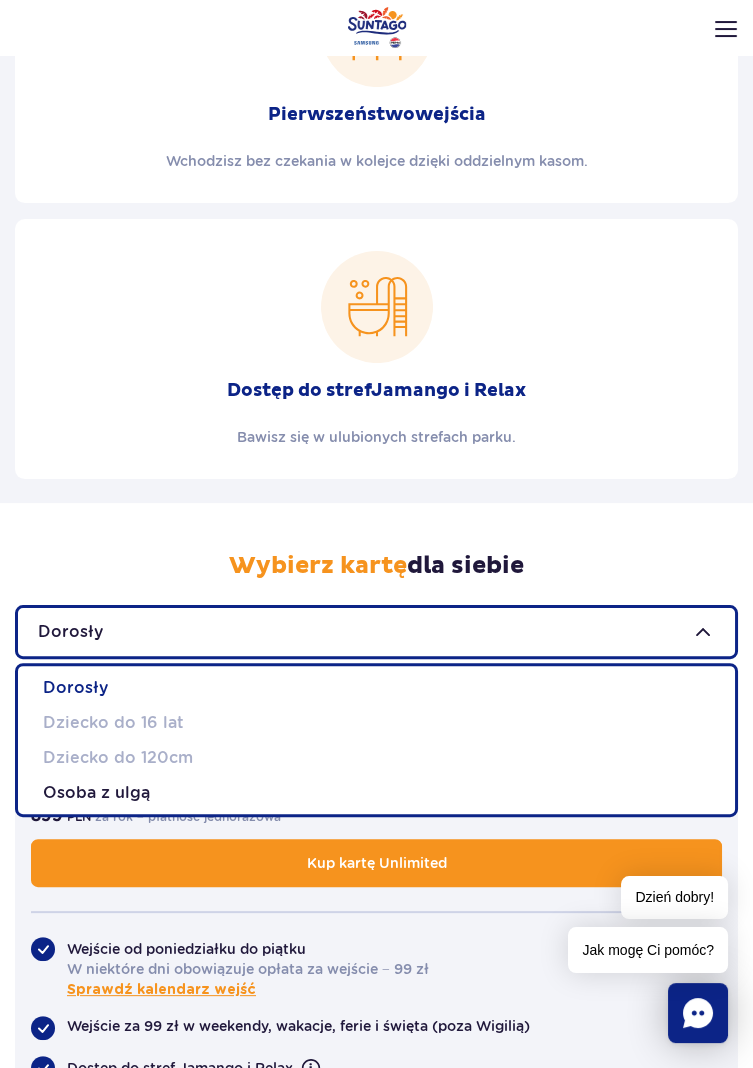 click on "Osoba z ulgą" at bounding box center [384, 792] 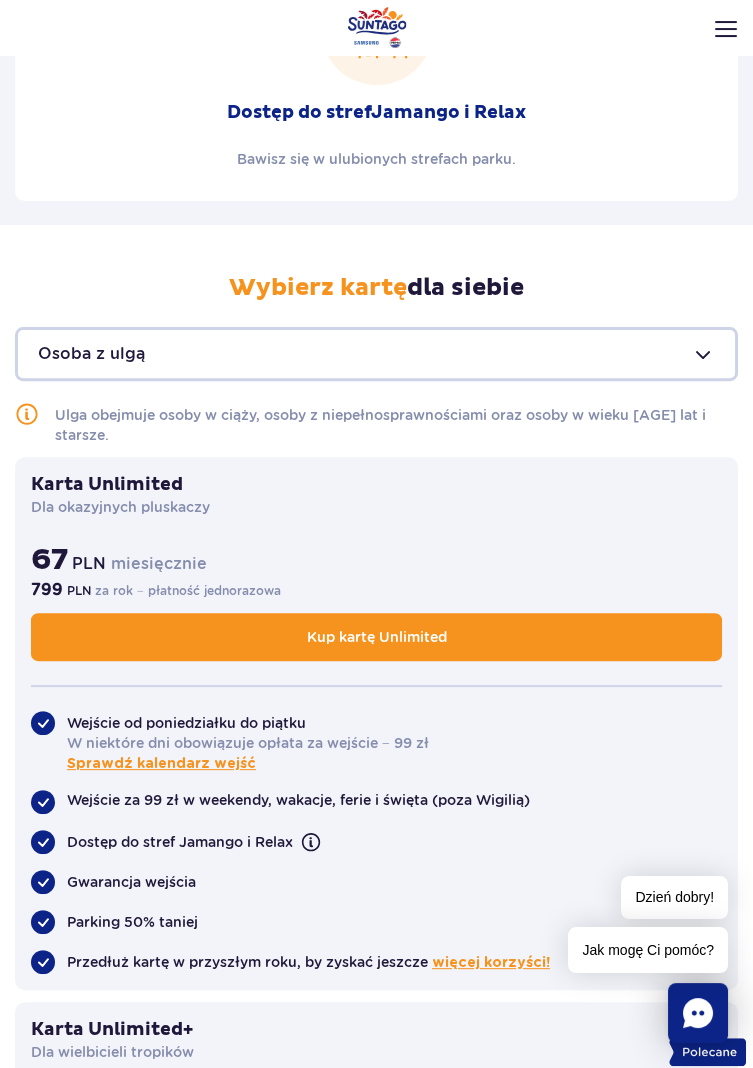scroll, scrollTop: 1211, scrollLeft: 0, axis: vertical 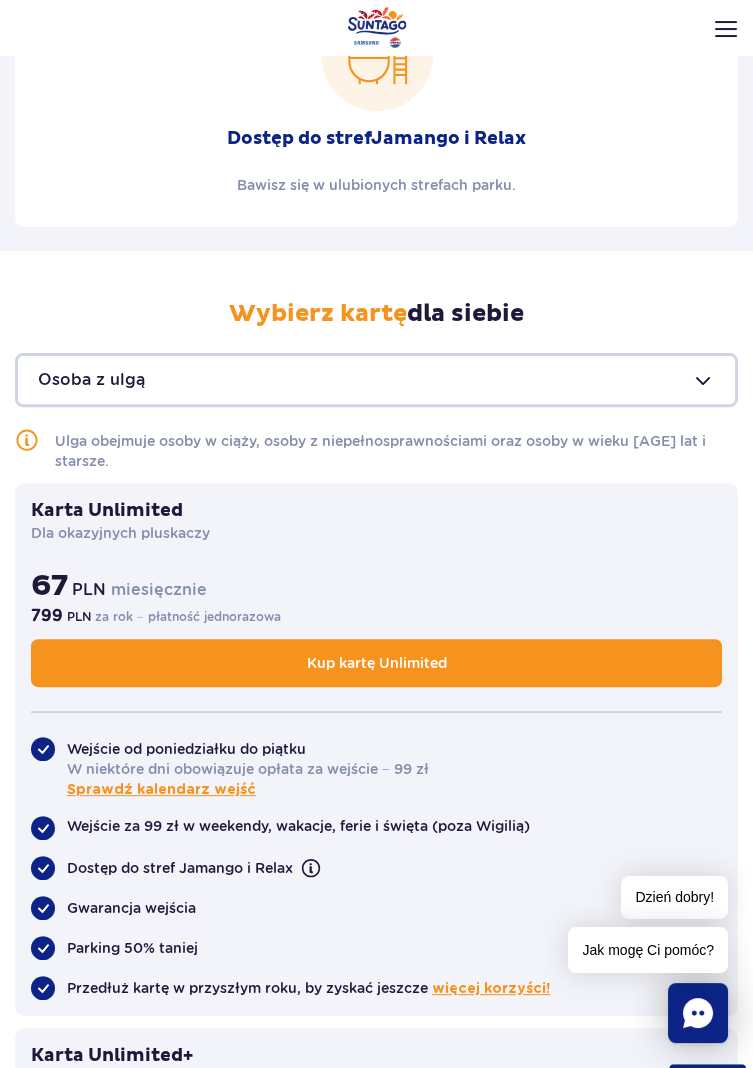 click 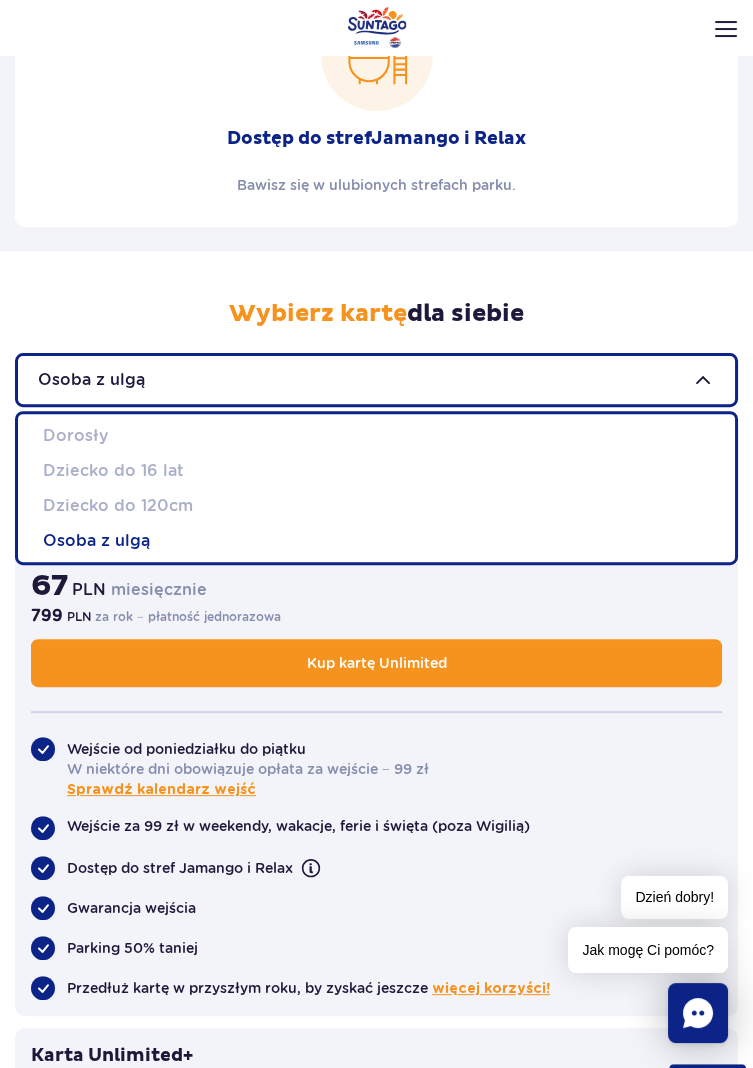 click on "Osoba z ulgą" at bounding box center [384, 540] 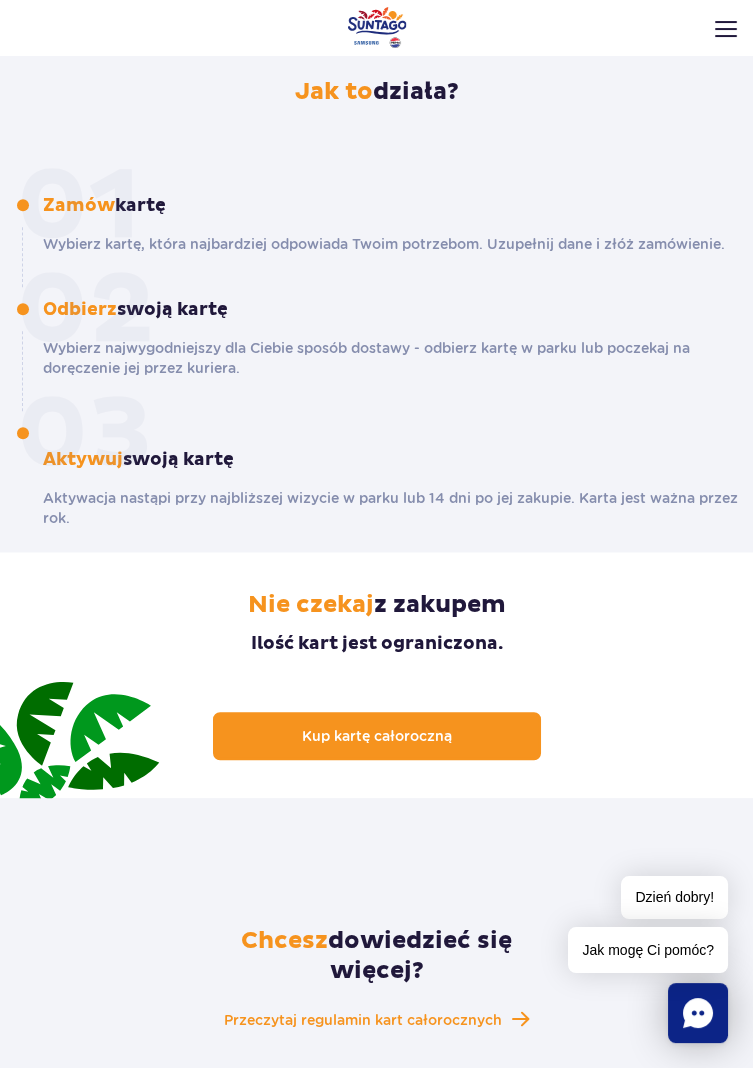 scroll, scrollTop: 2776, scrollLeft: 0, axis: vertical 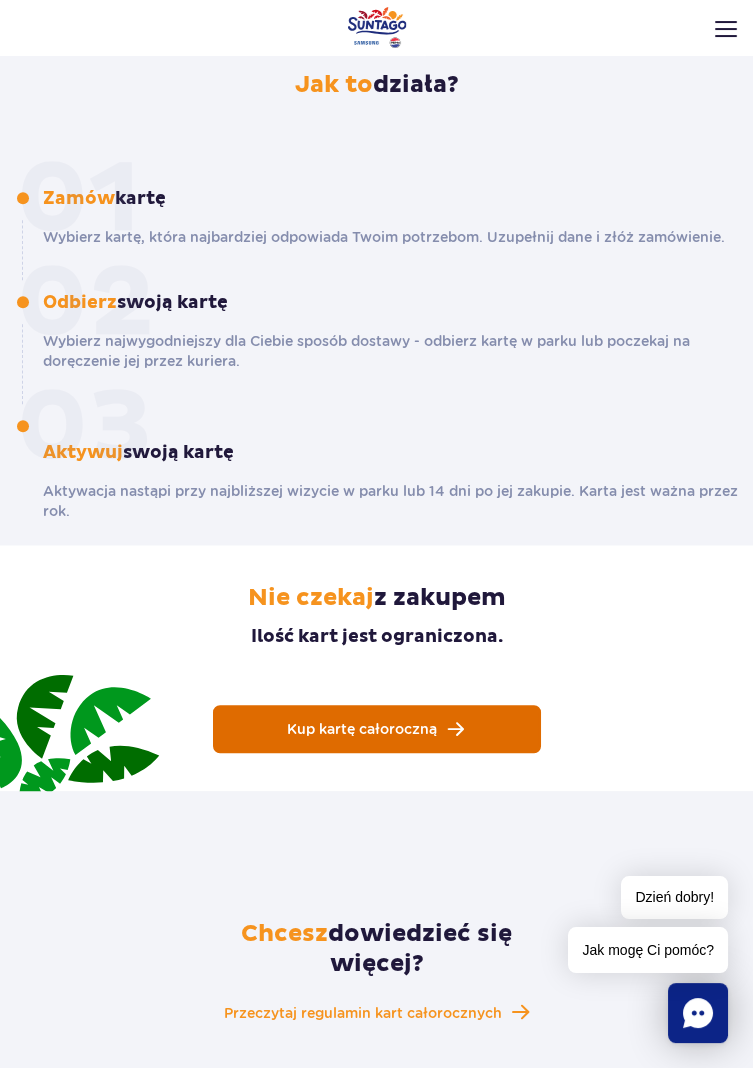 click on "Kup kartę całoroczną" at bounding box center [377, 729] 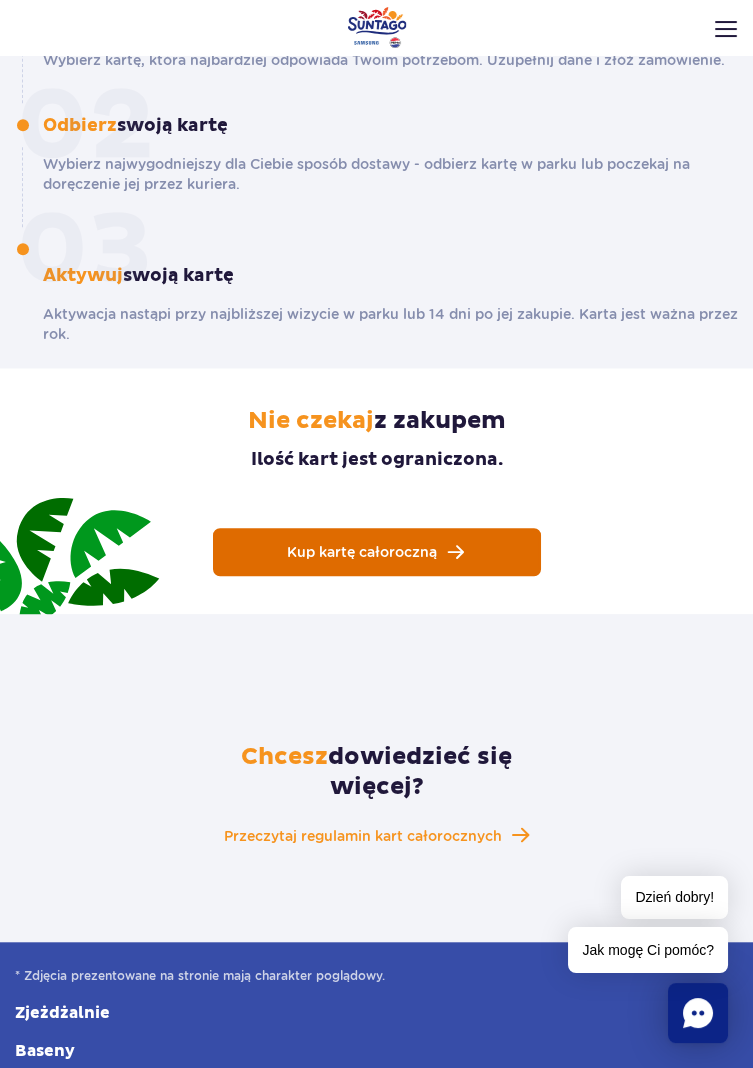 scroll, scrollTop: 2974, scrollLeft: 0, axis: vertical 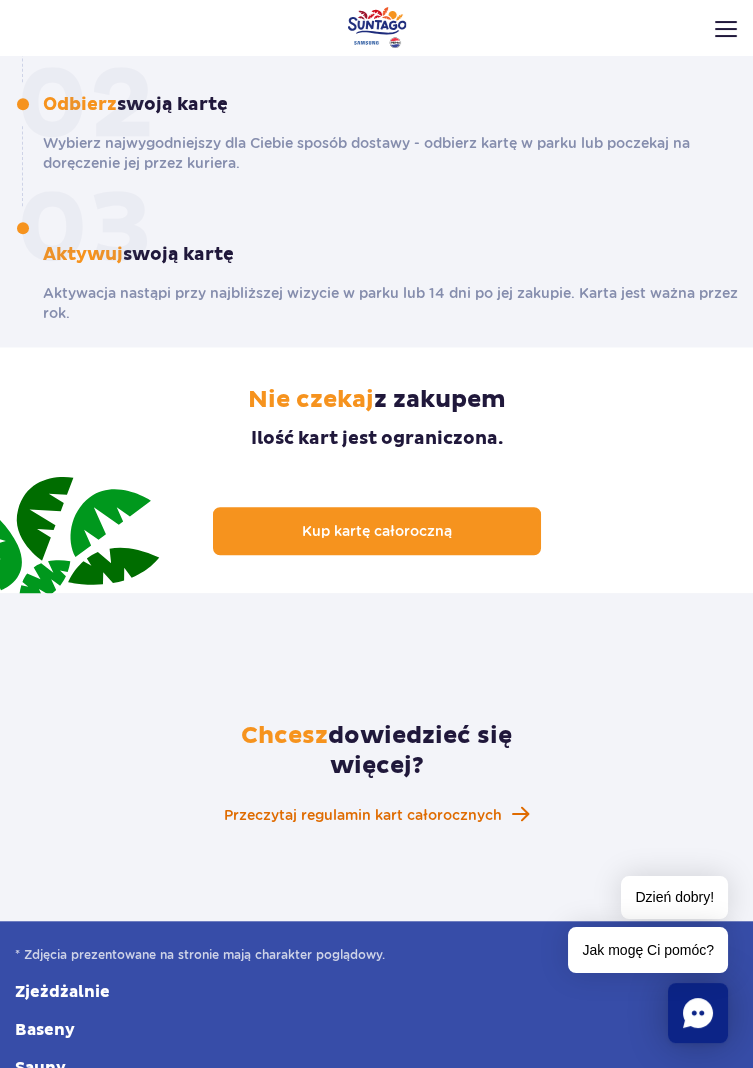 click on "Przeczytaj regulamin kart całorocznych" at bounding box center [363, 815] 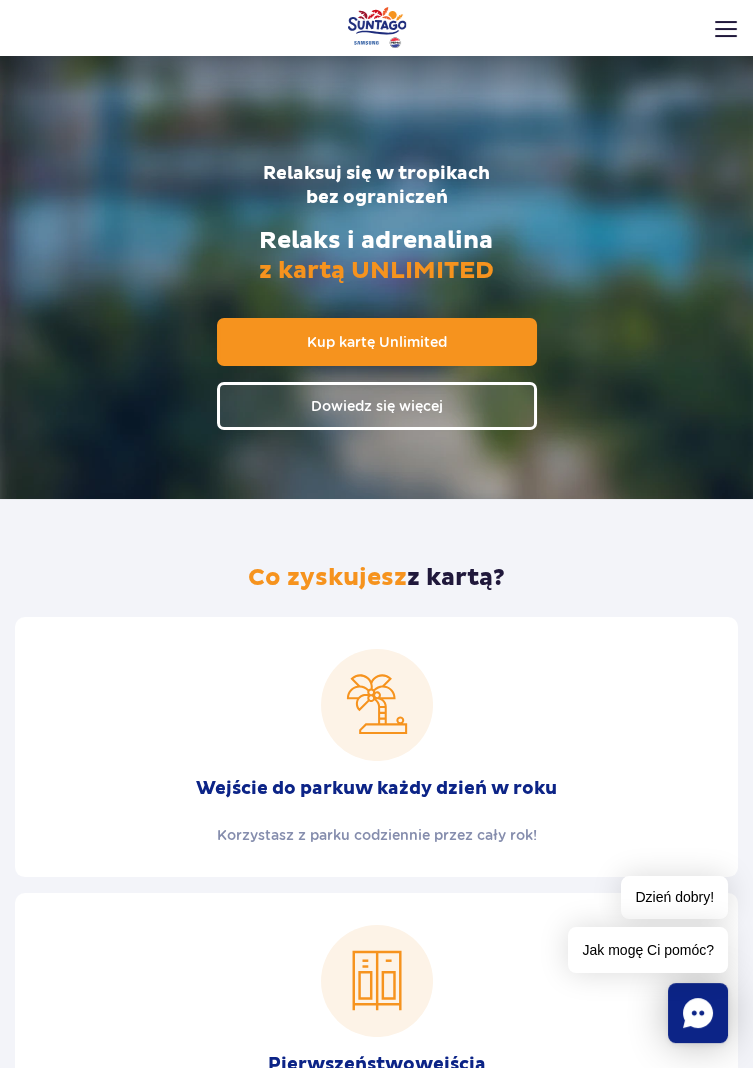 scroll, scrollTop: 0, scrollLeft: 0, axis: both 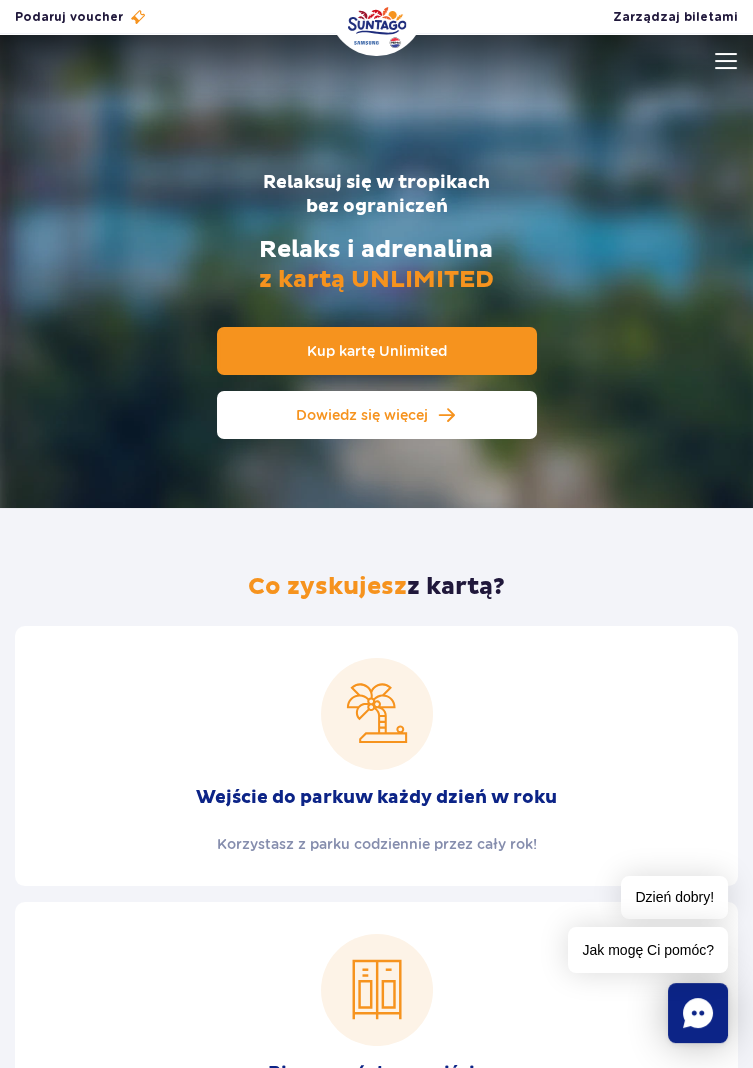 click on "Dowiedz się więcej" at bounding box center (377, 415) 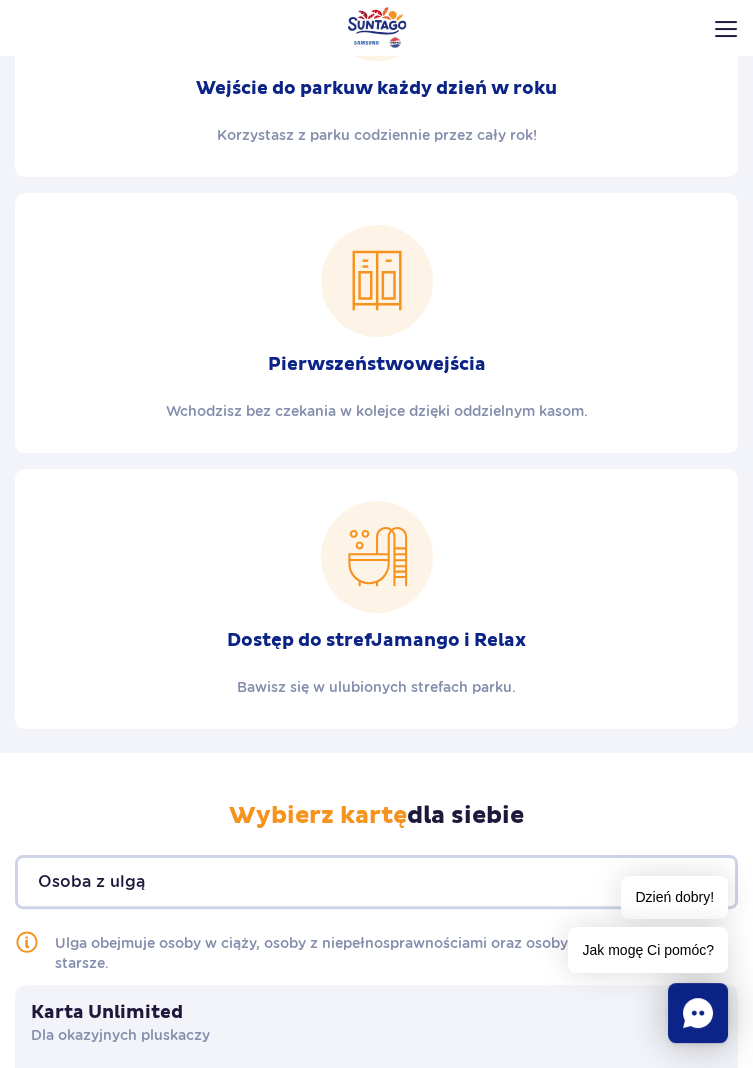 scroll, scrollTop: 709, scrollLeft: 0, axis: vertical 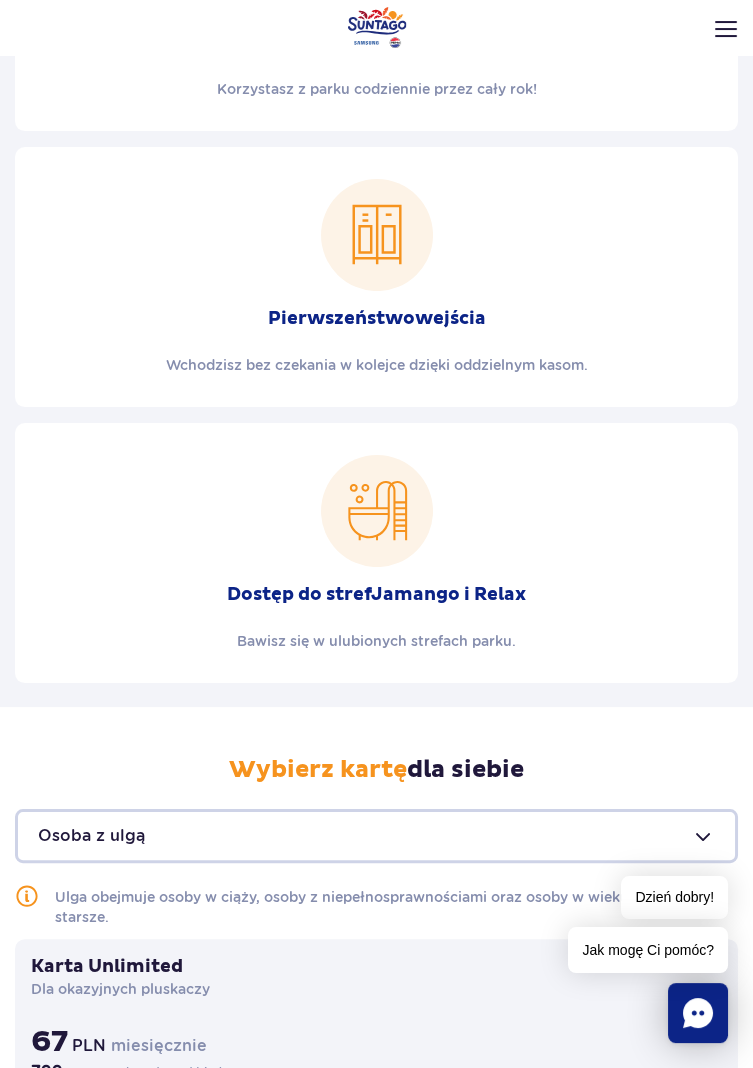 click on "Dostęp do stref Jamango i Relax
Bawisz się w ulubionych strefach parku." at bounding box center (376, 553) 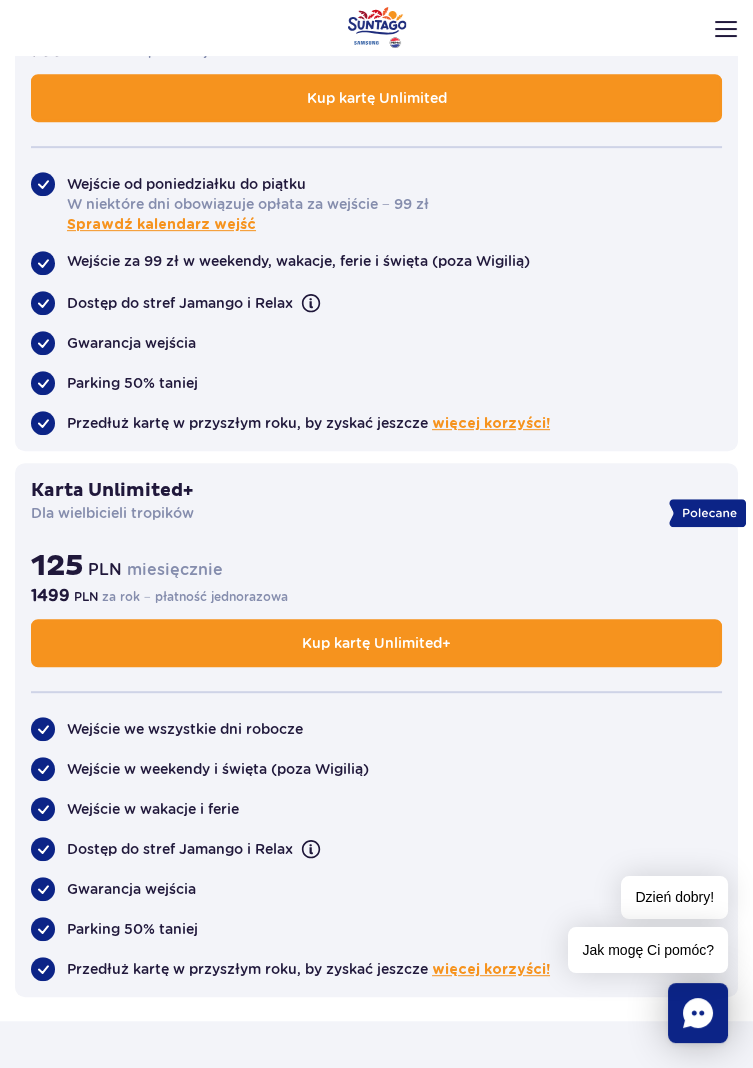 scroll, scrollTop: 1773, scrollLeft: 0, axis: vertical 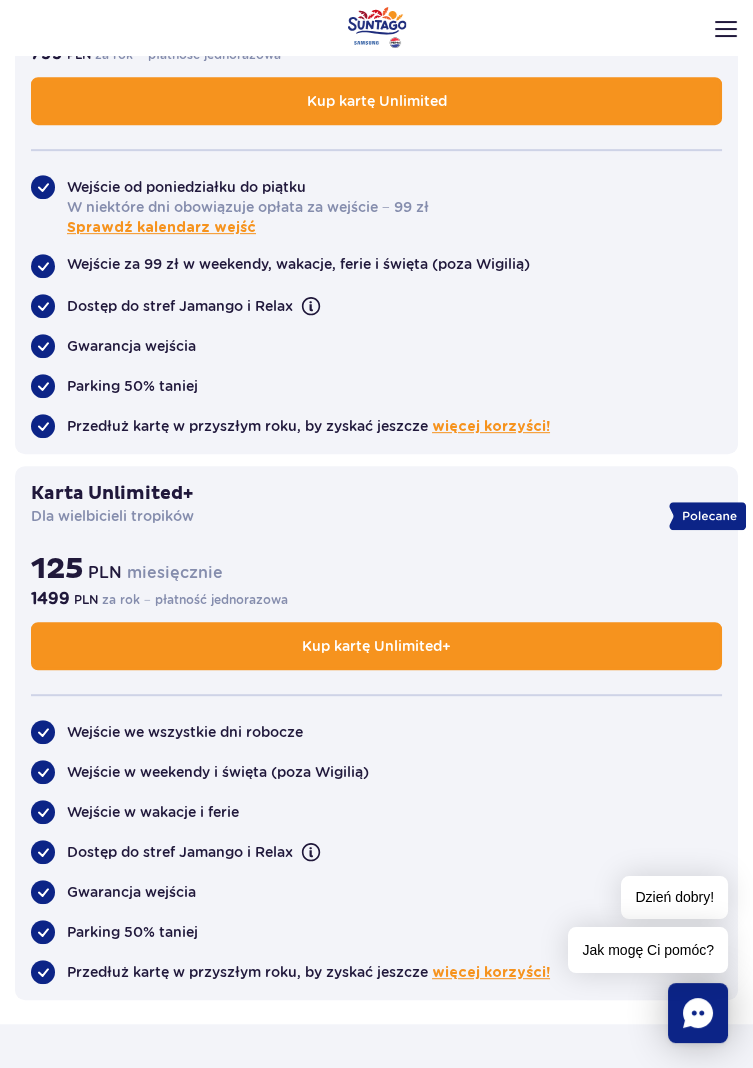 click 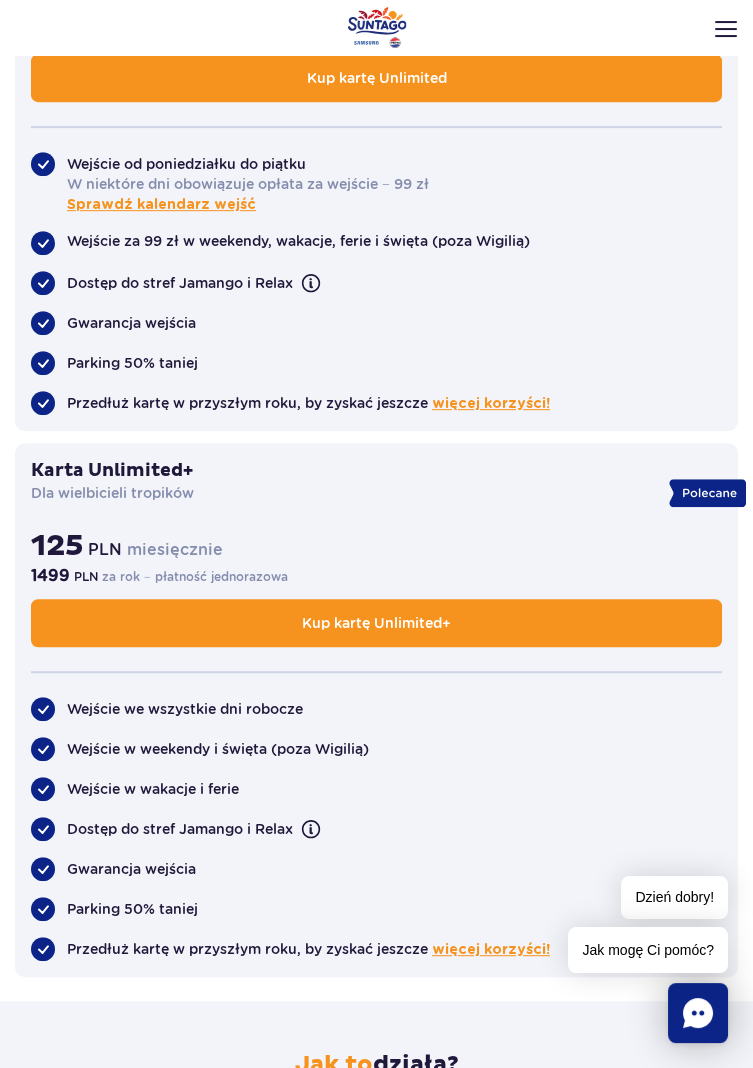 scroll, scrollTop: 1802, scrollLeft: 0, axis: vertical 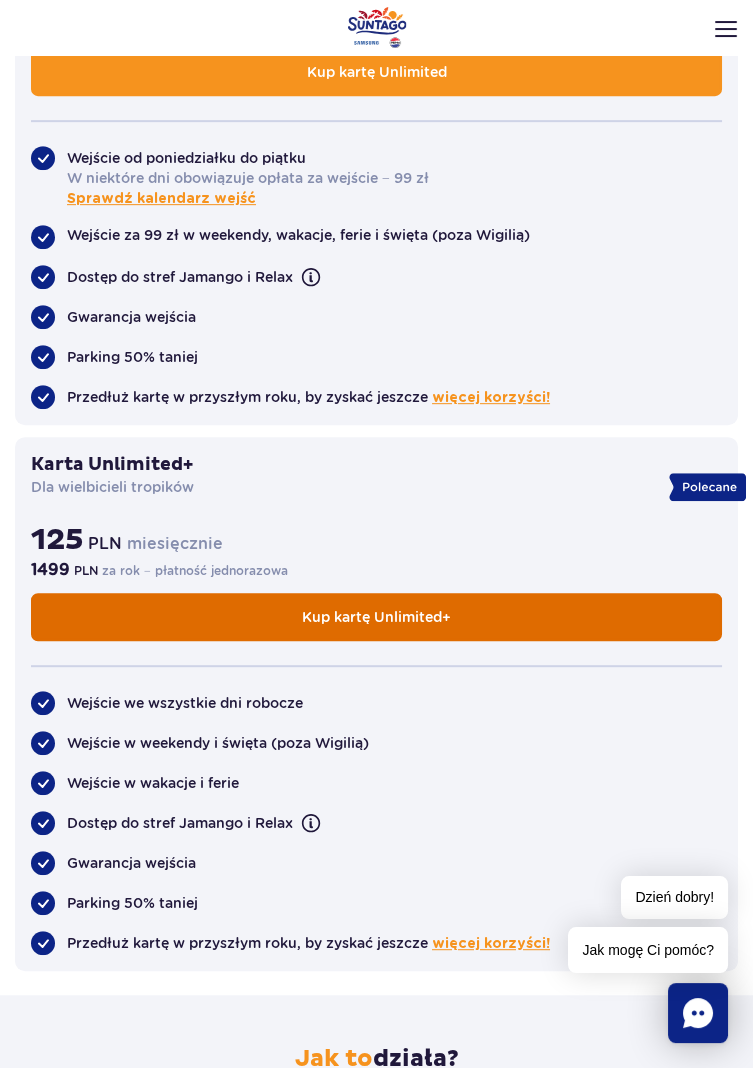 click on "Kup kartę Unlimited+" at bounding box center (376, 617) 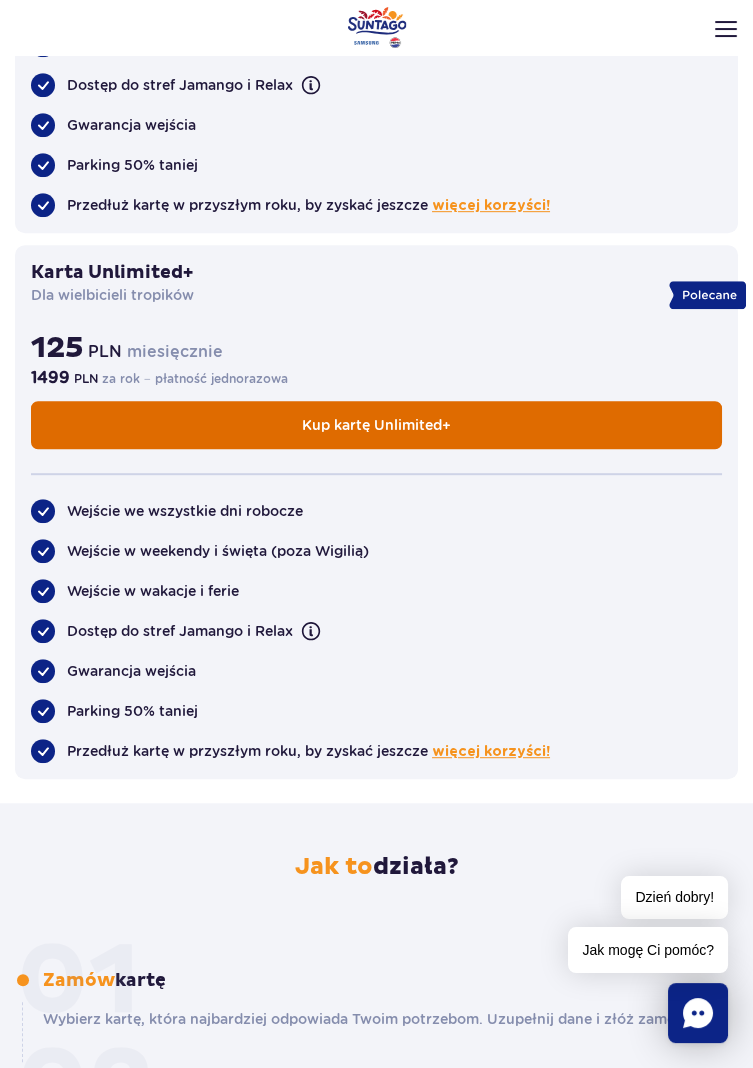 scroll, scrollTop: 1993, scrollLeft: 0, axis: vertical 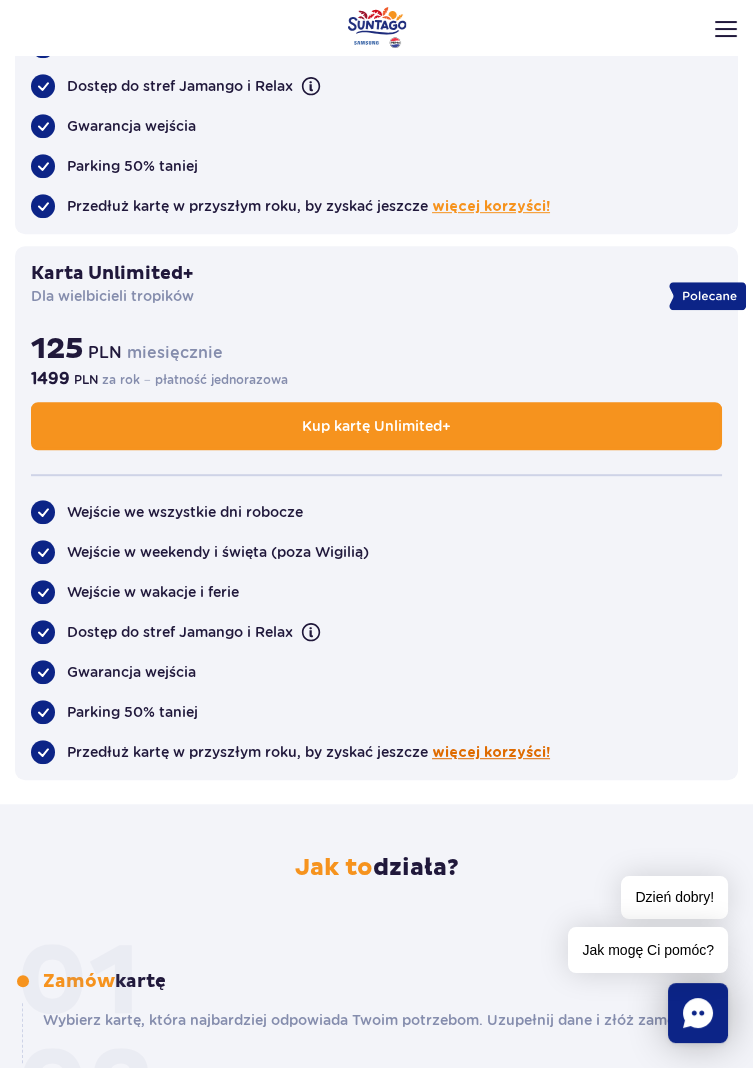 click on "więcej korzyści!" at bounding box center [491, 753] 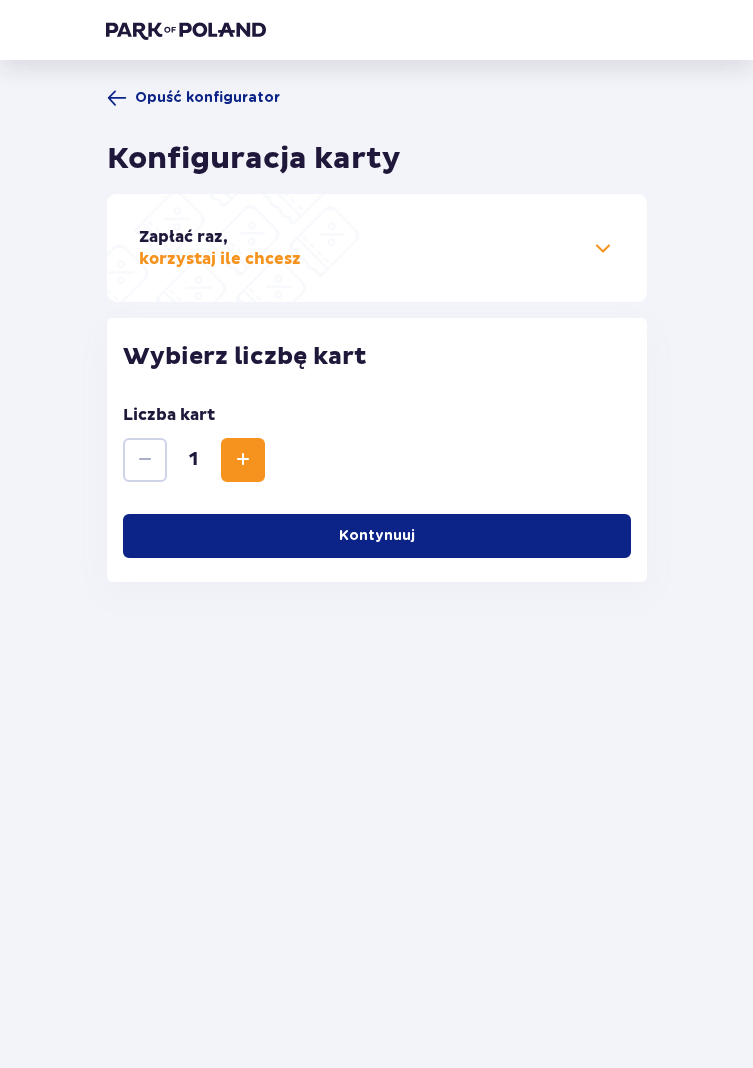 scroll, scrollTop: 0, scrollLeft: 0, axis: both 